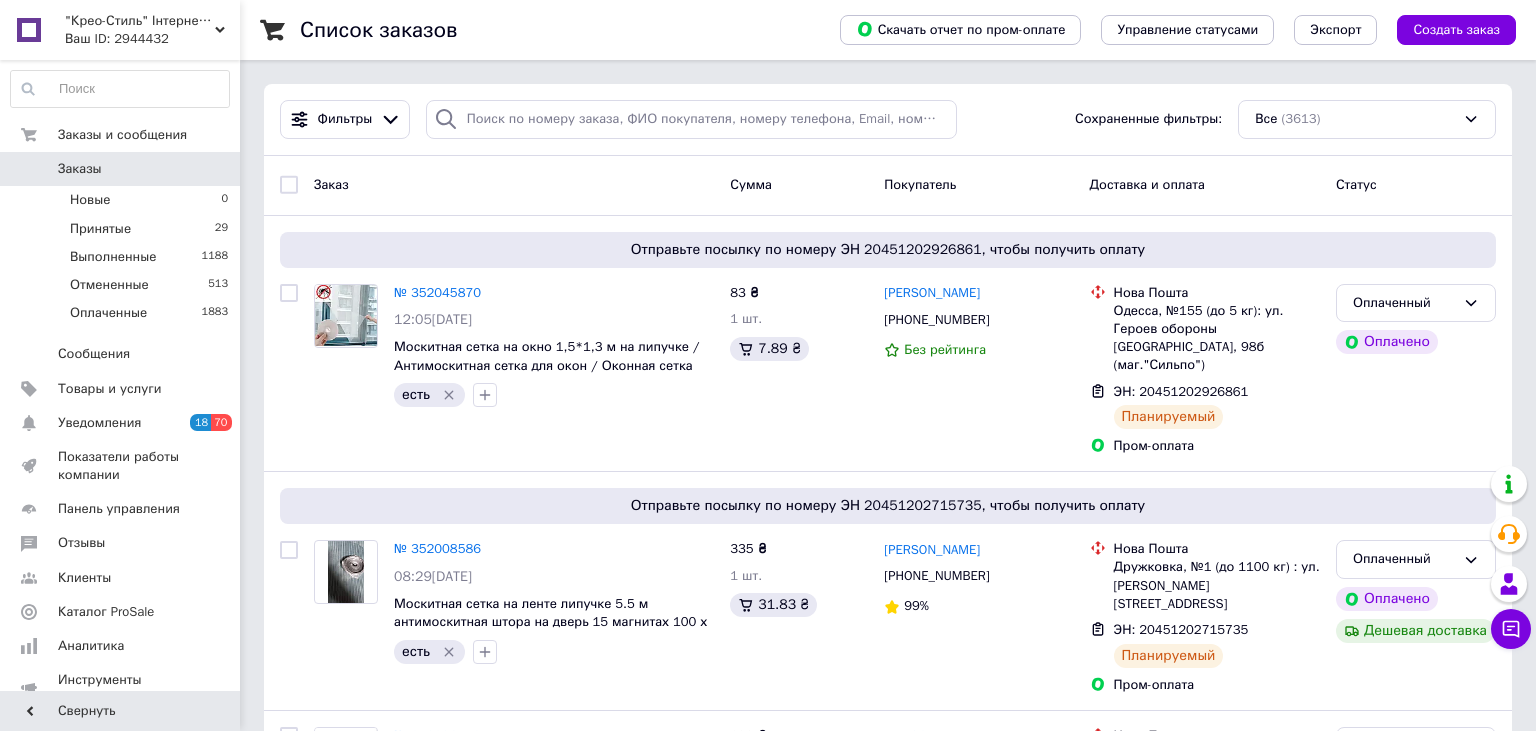 scroll, scrollTop: 0, scrollLeft: 0, axis: both 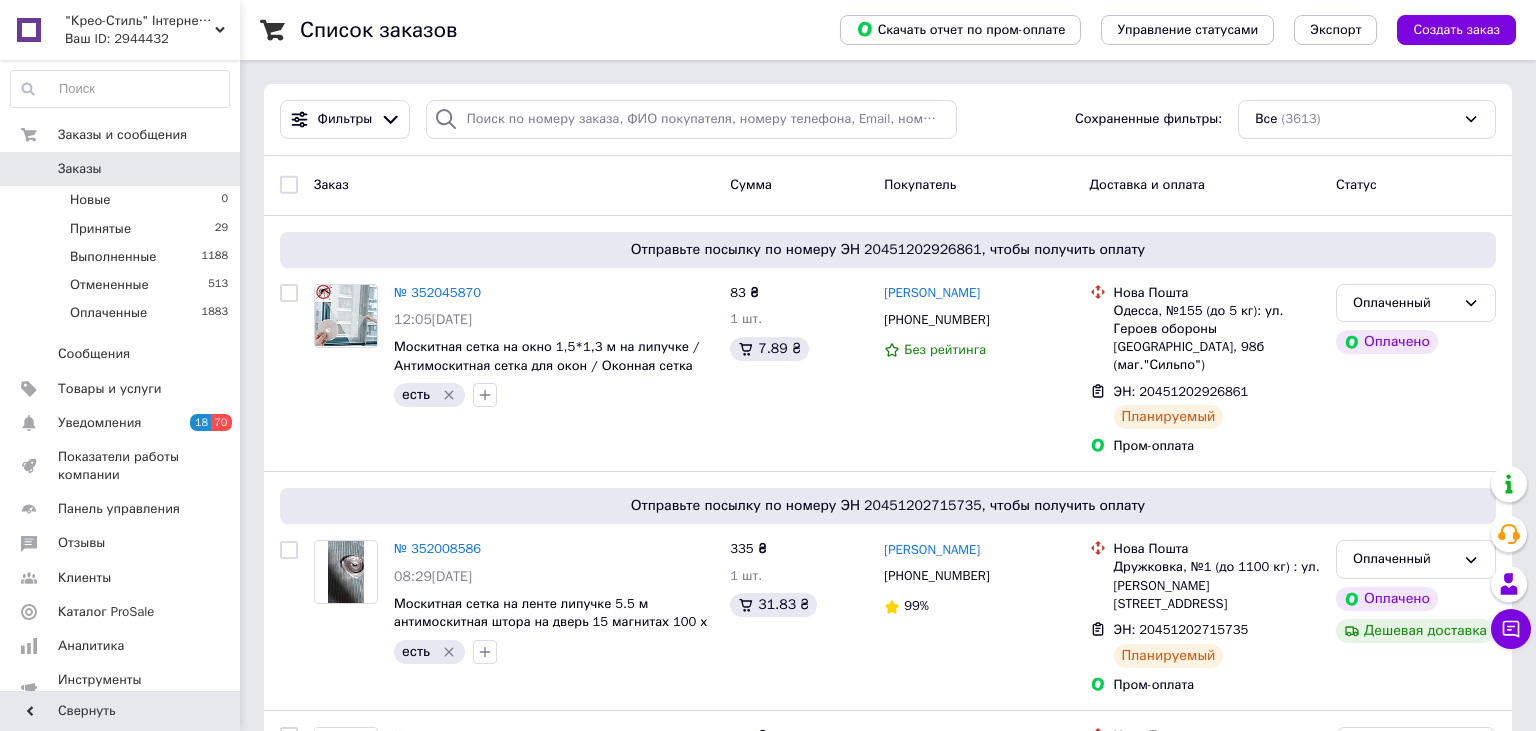 click on "Заказ" at bounding box center [514, 185] 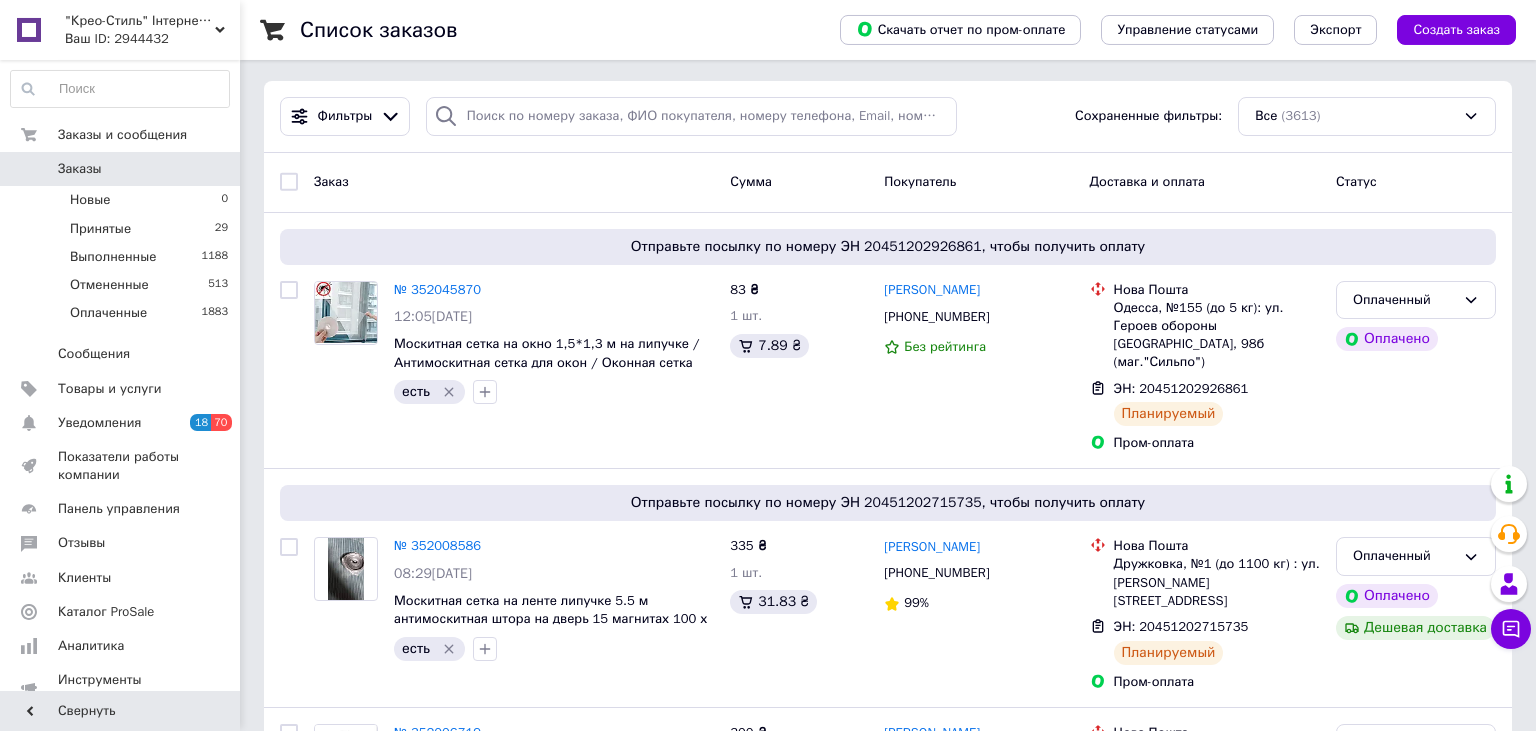 scroll, scrollTop: 0, scrollLeft: 0, axis: both 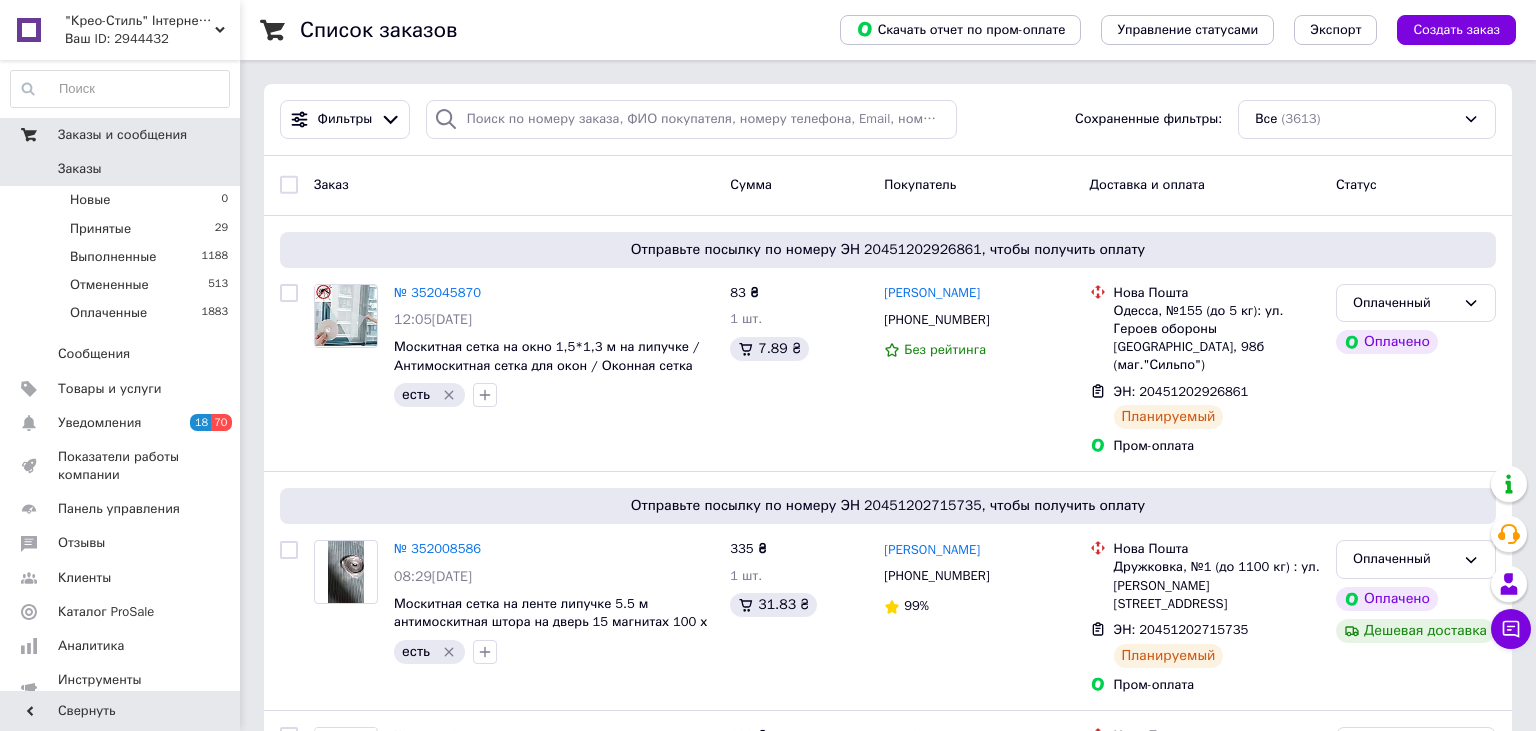 click on "Заказы и сообщения" at bounding box center (122, 135) 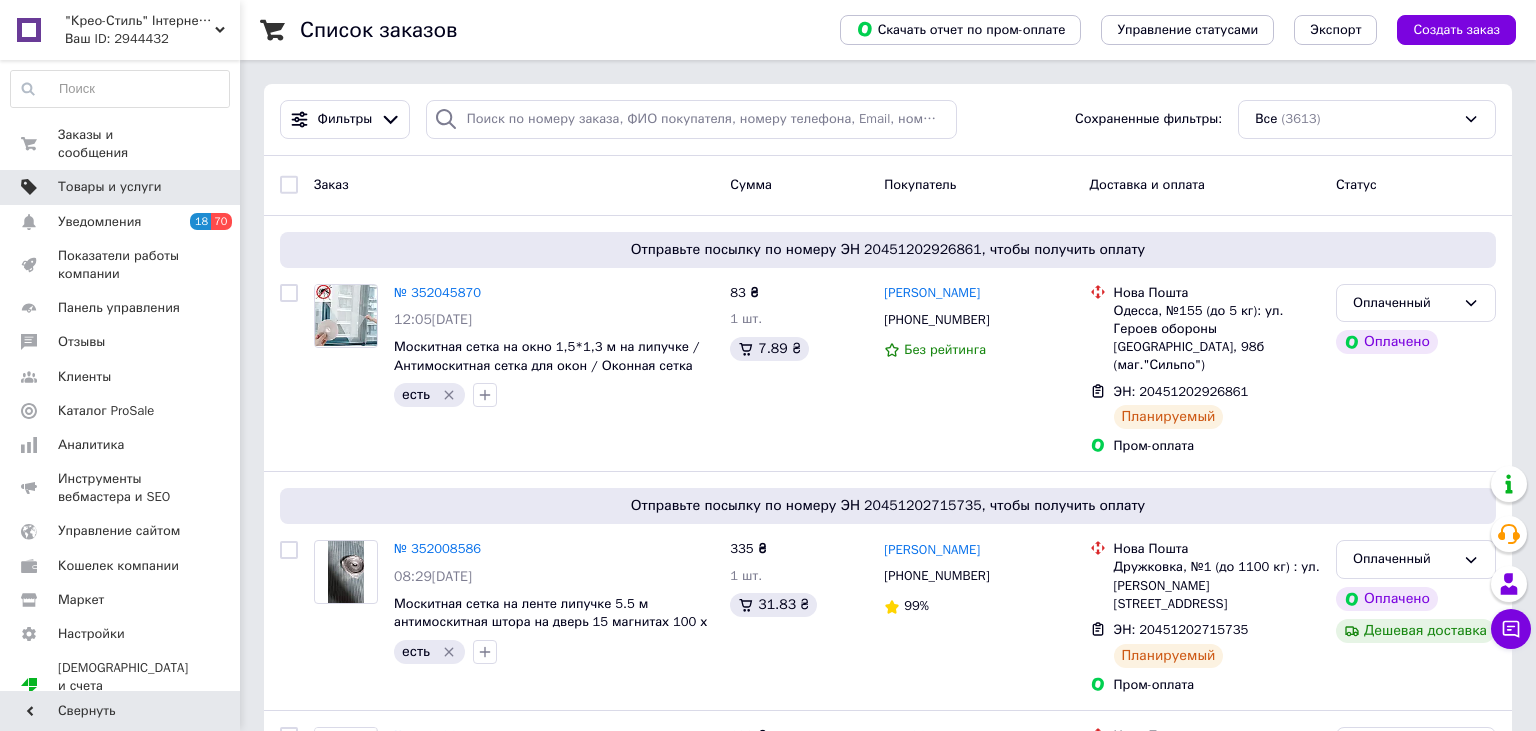 click on "Товары и услуги" at bounding box center (110, 187) 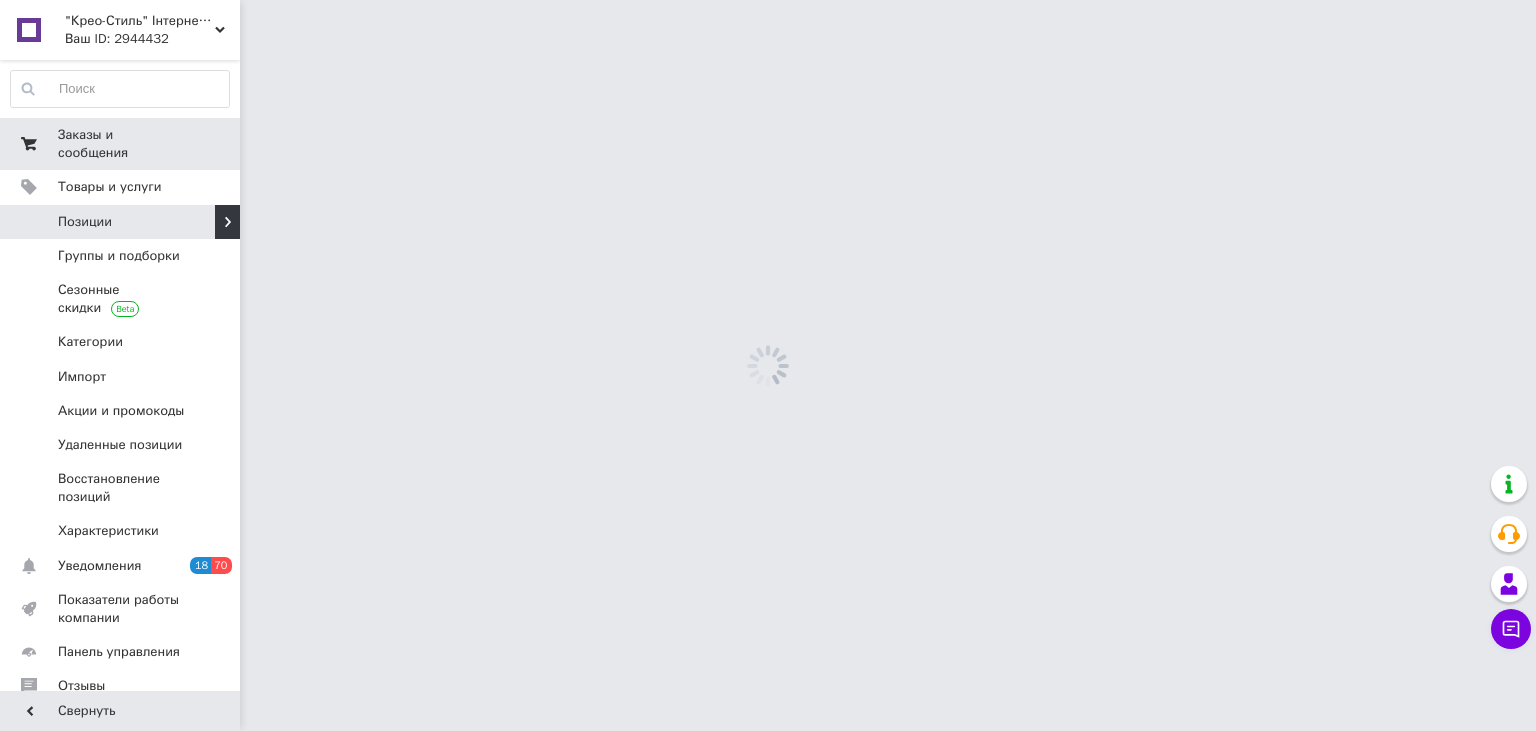 click on "Заказы и сообщения" at bounding box center (121, 144) 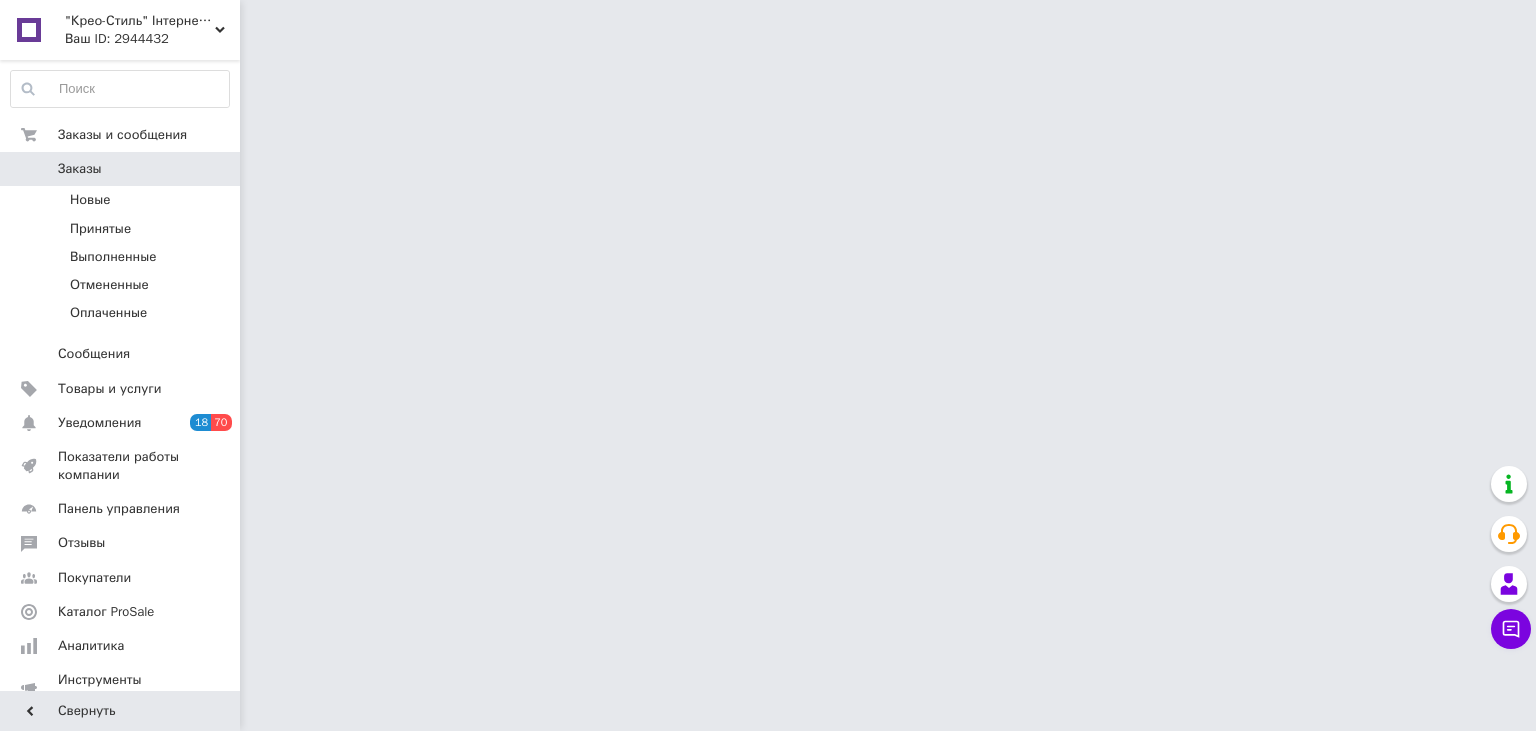 scroll, scrollTop: 0, scrollLeft: 0, axis: both 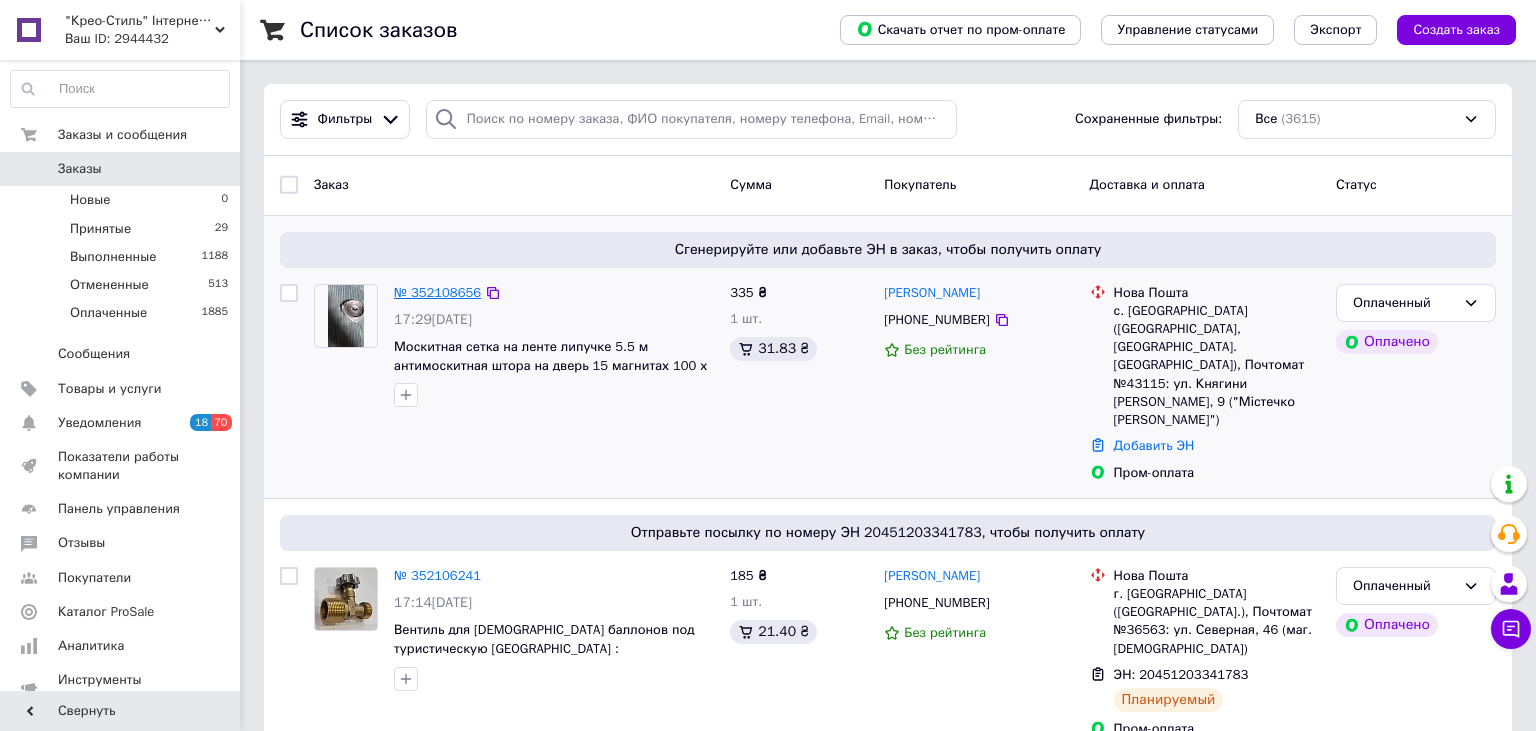 click on "№ 352108656" at bounding box center (437, 292) 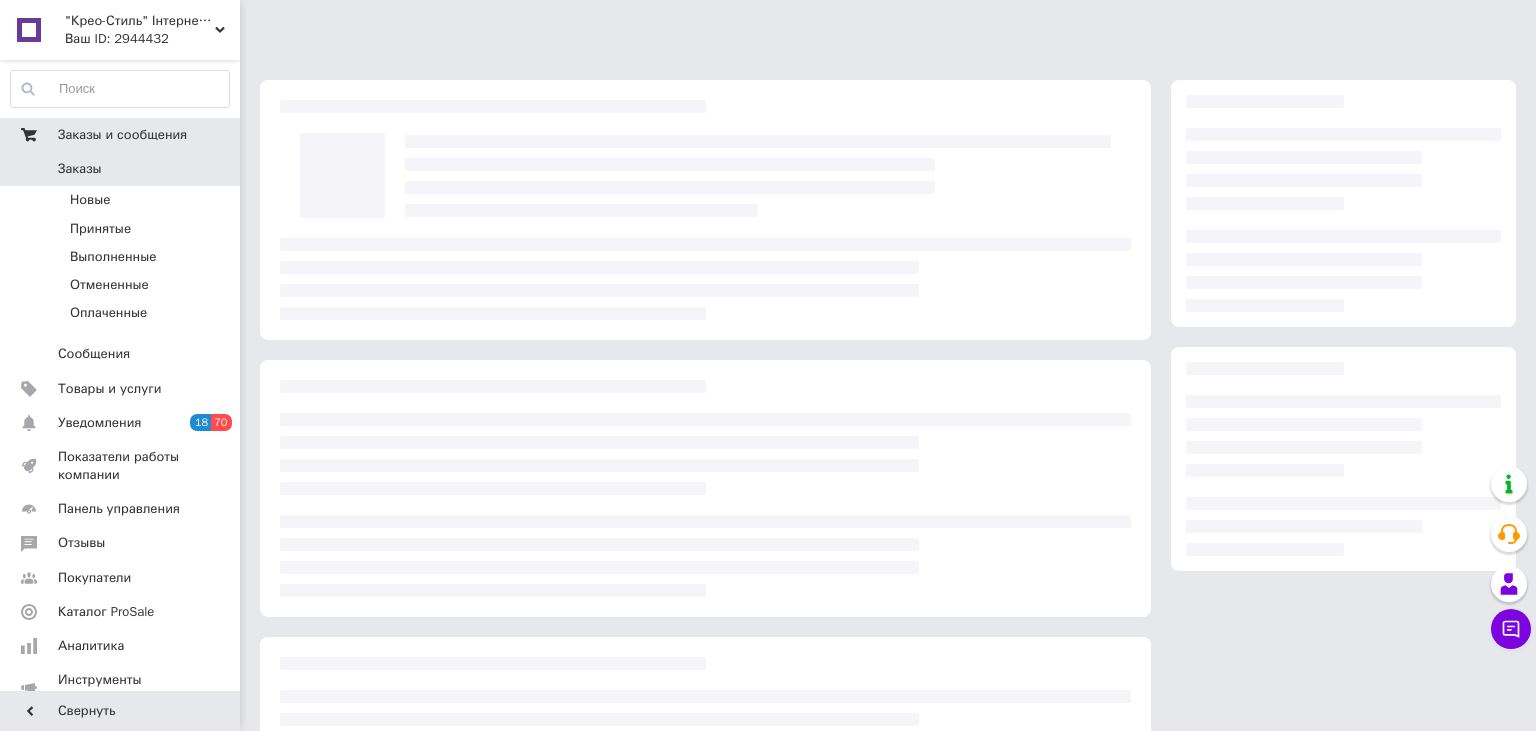 scroll, scrollTop: 0, scrollLeft: 0, axis: both 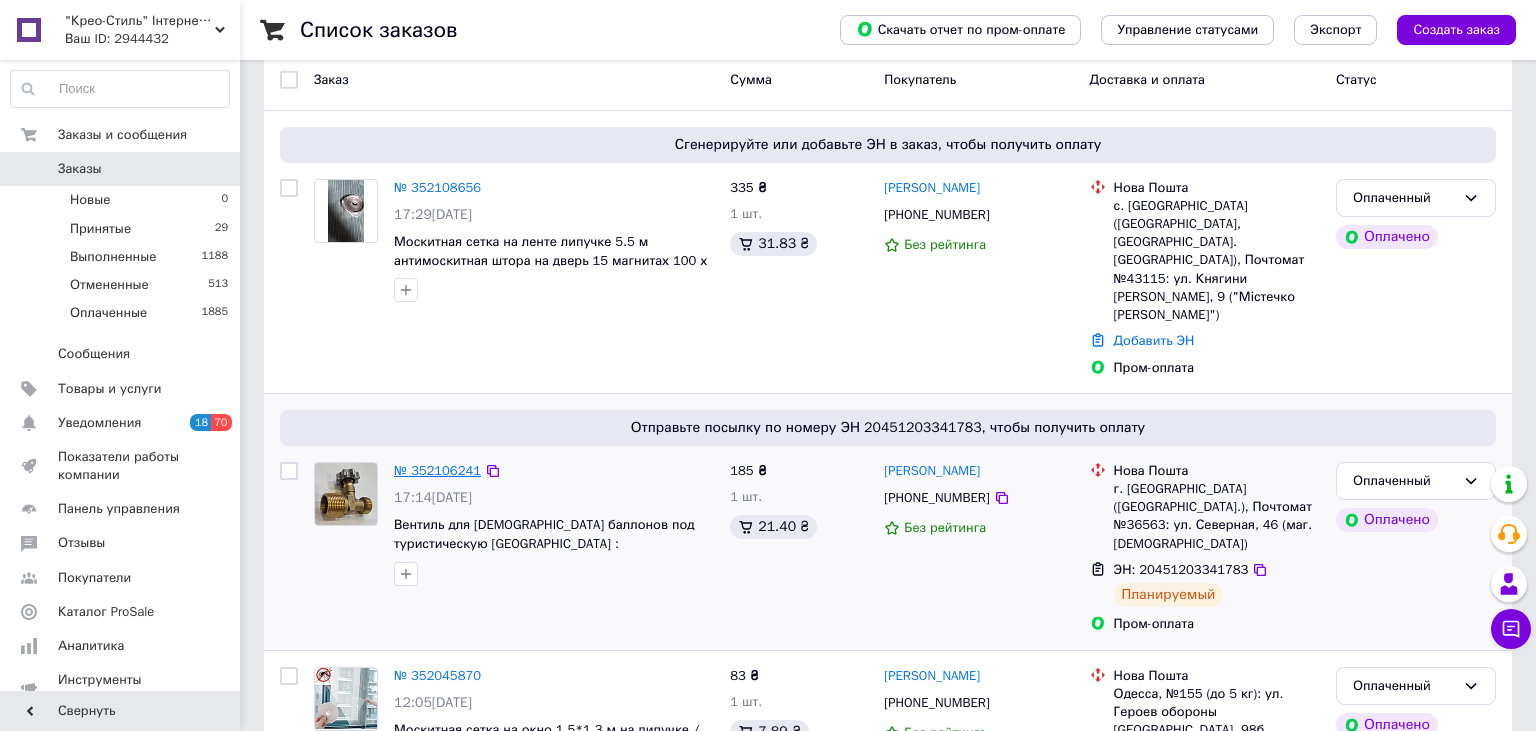 click on "№ 352106241" at bounding box center [437, 470] 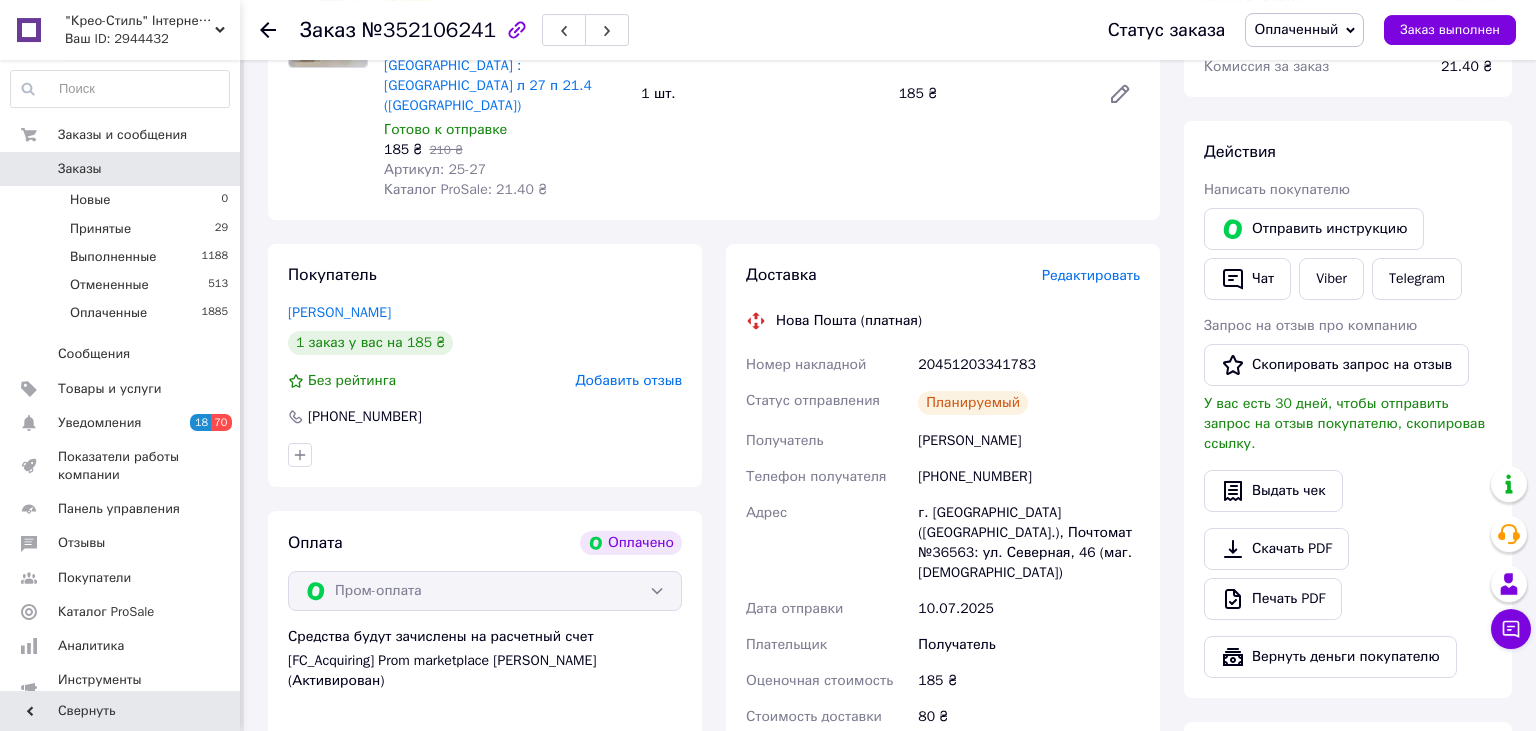 scroll, scrollTop: 316, scrollLeft: 0, axis: vertical 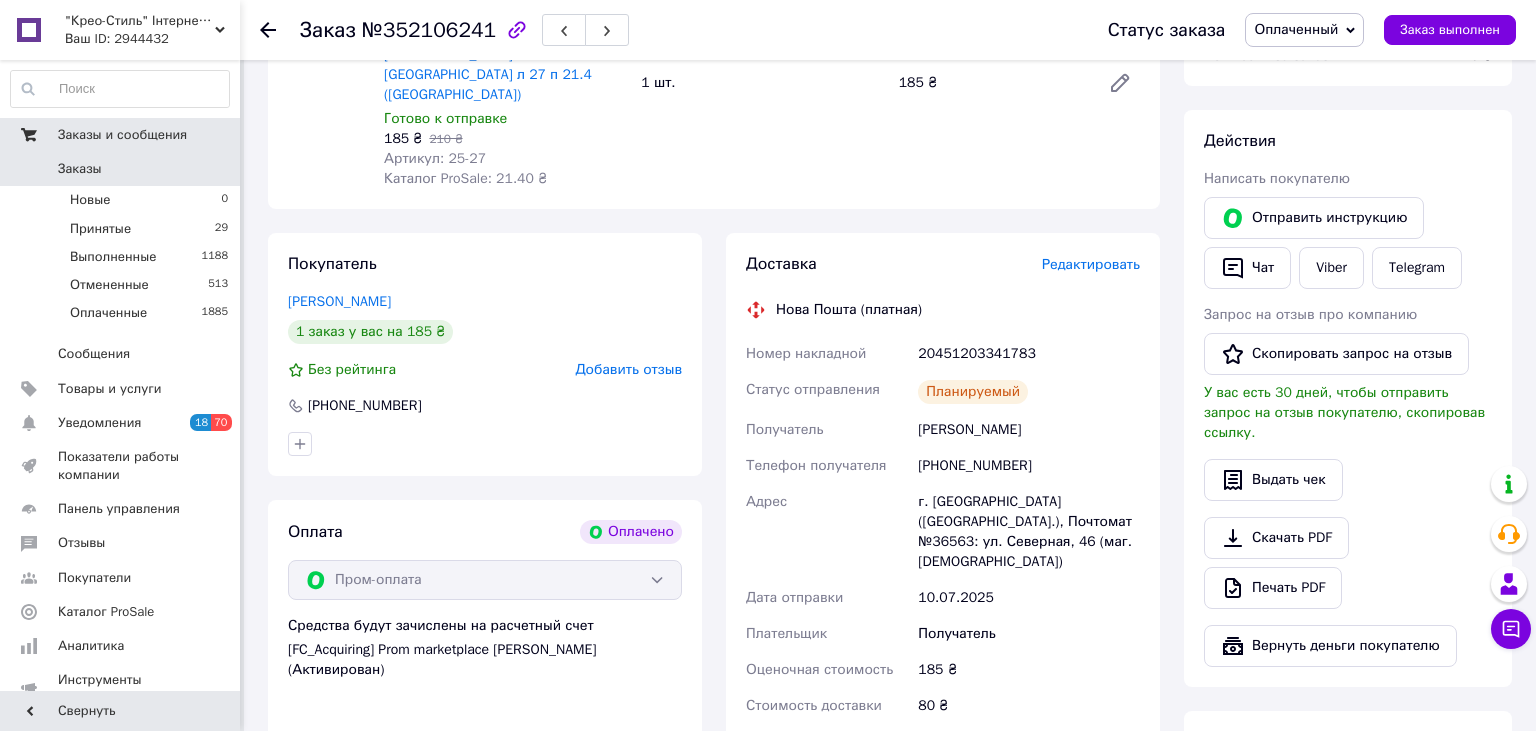 click on "Заказы и сообщения" at bounding box center [122, 135] 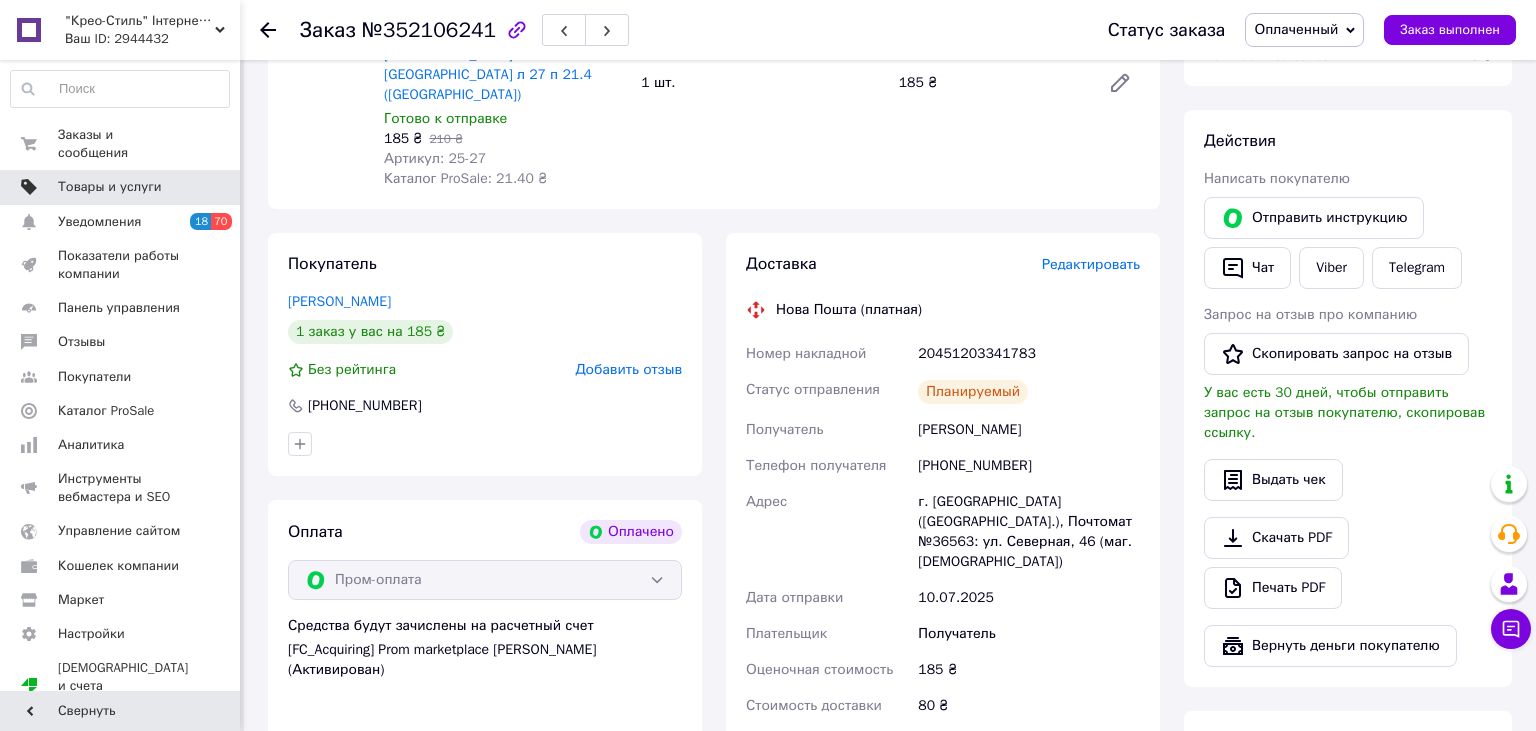 click on "Товары и услуги" at bounding box center [110, 187] 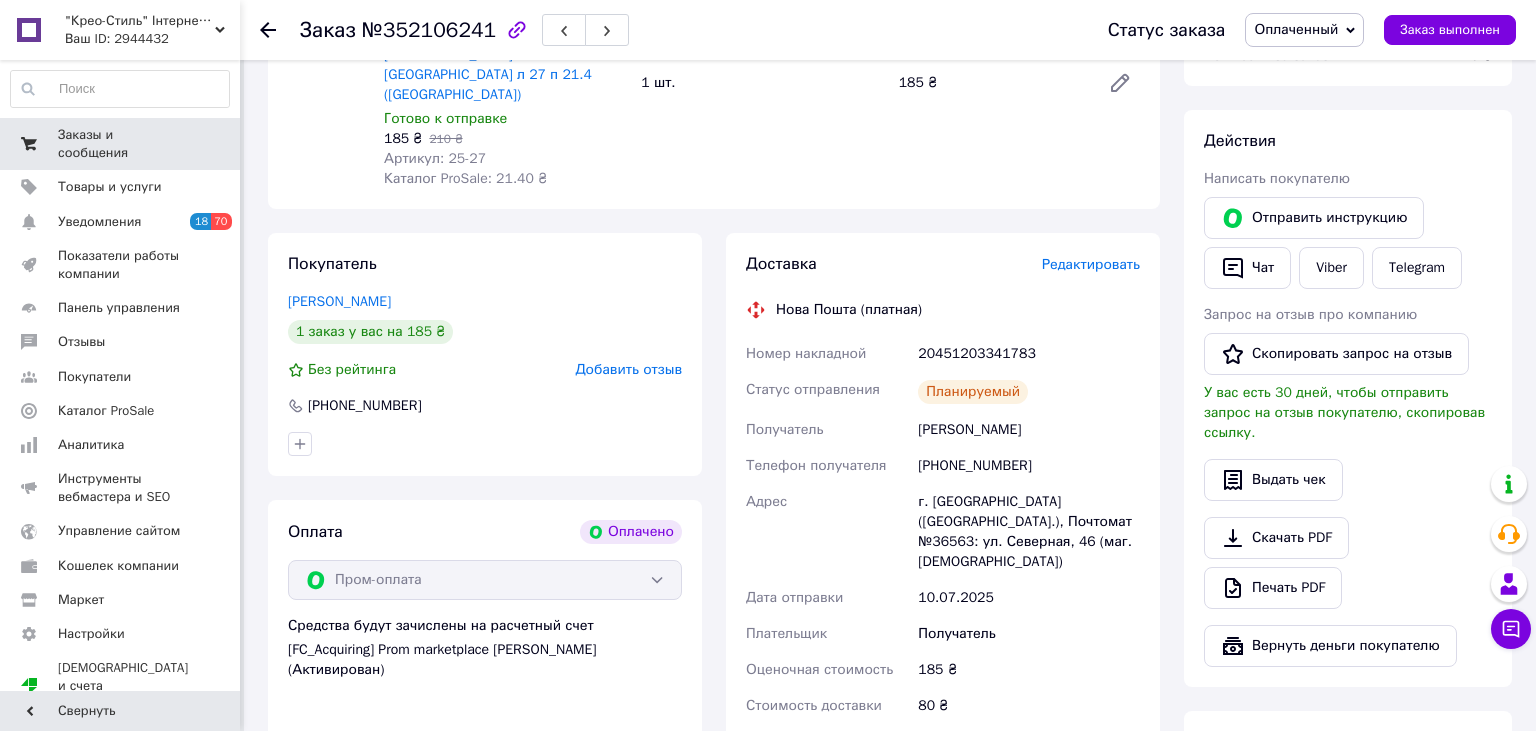 scroll, scrollTop: 0, scrollLeft: 0, axis: both 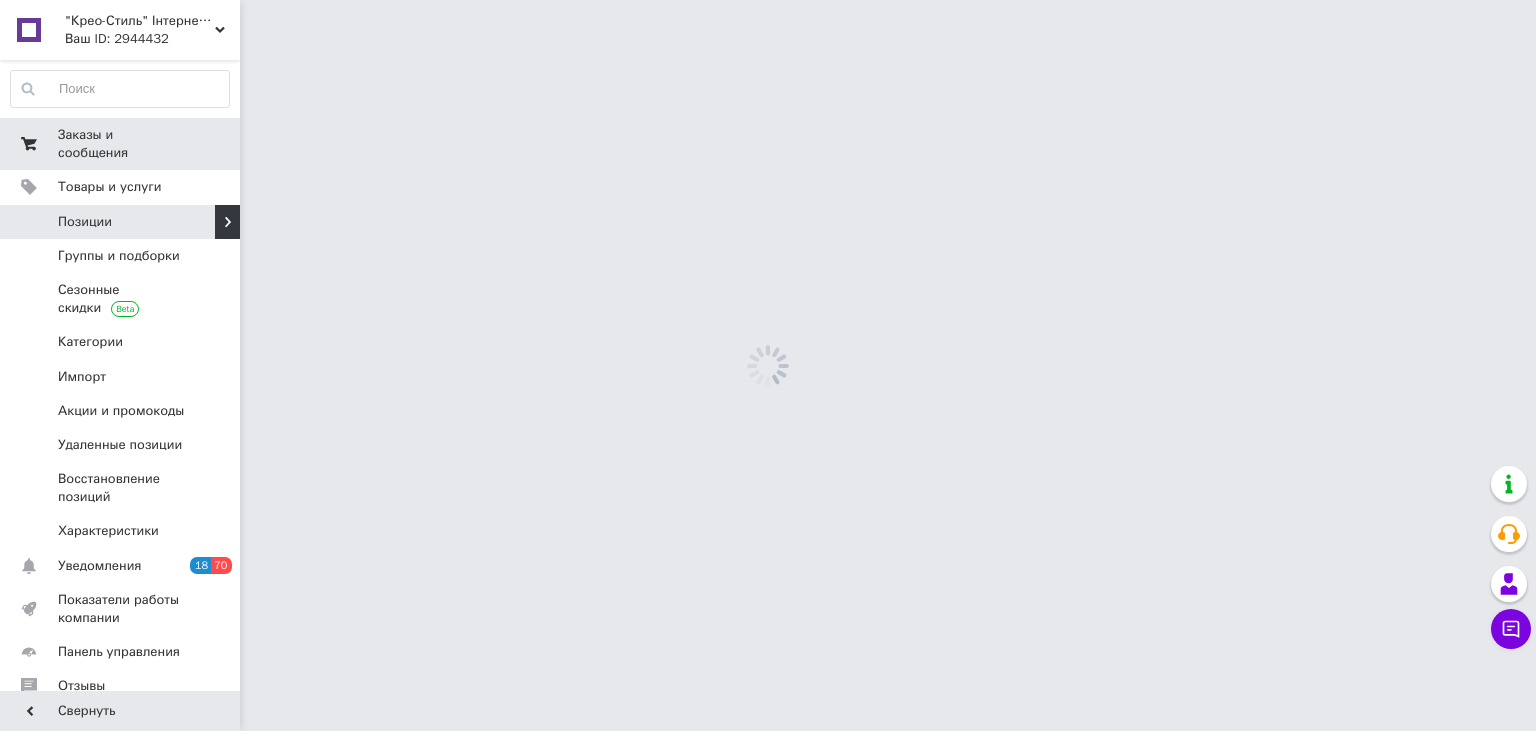click on "Заказы и сообщения" at bounding box center (121, 144) 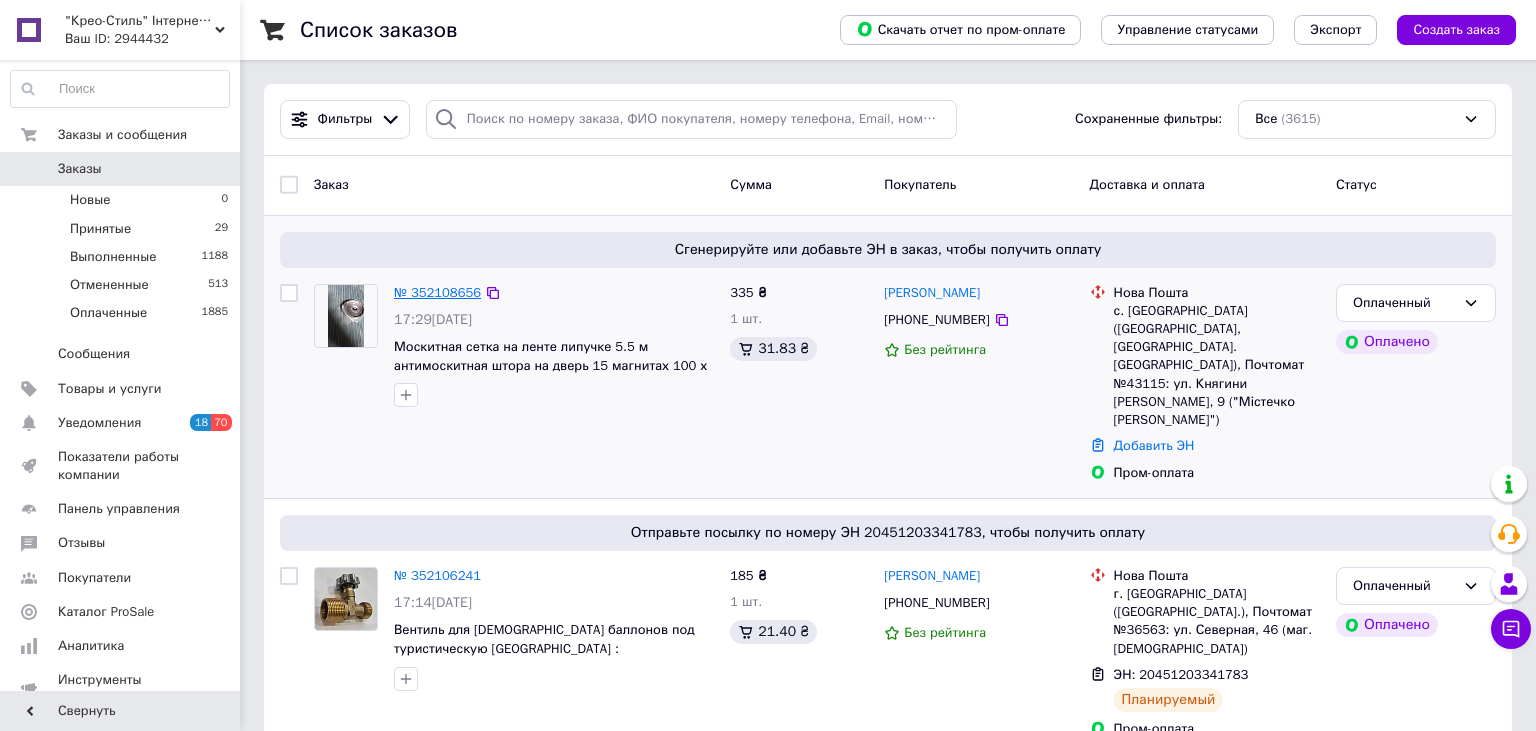 click on "№ 352108656" at bounding box center (437, 292) 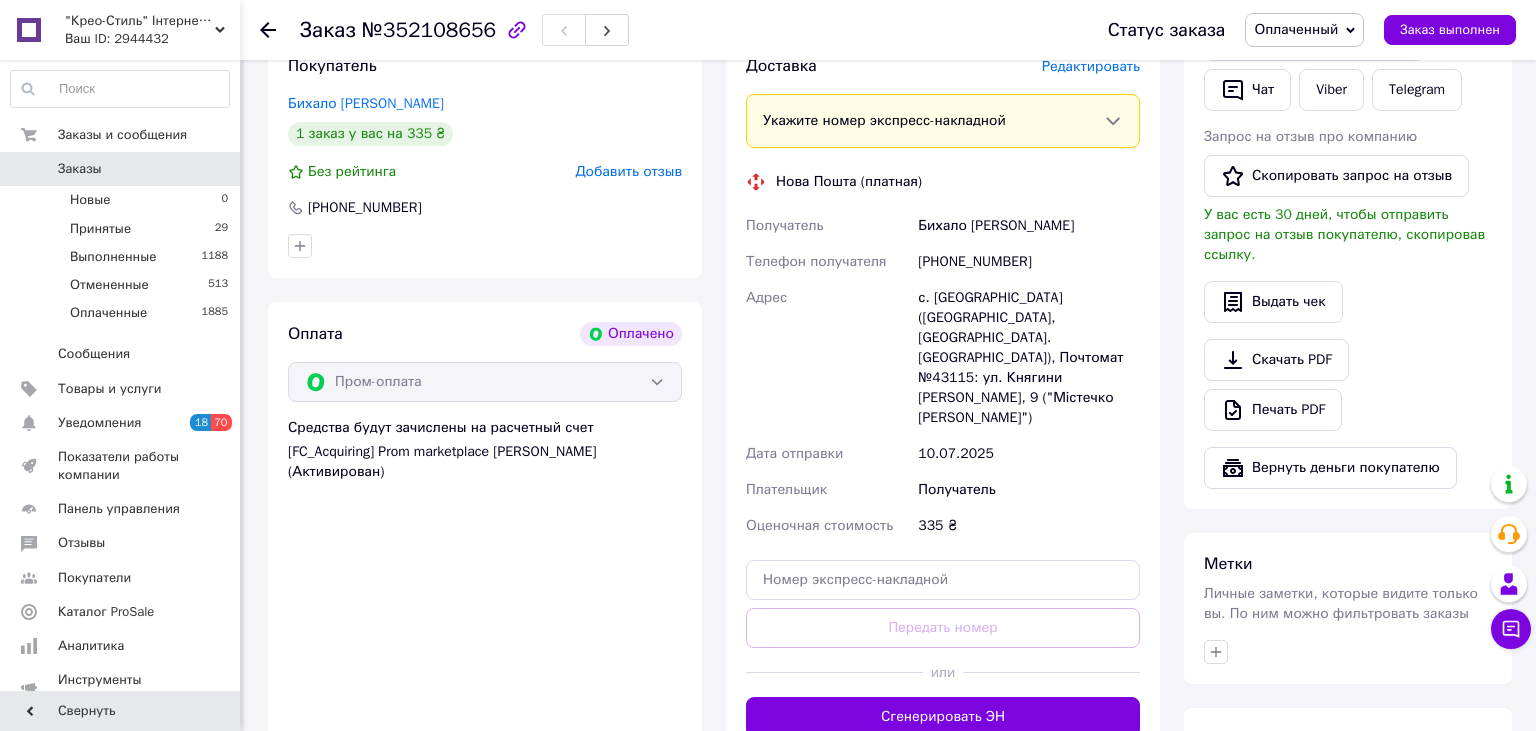 scroll, scrollTop: 722, scrollLeft: 0, axis: vertical 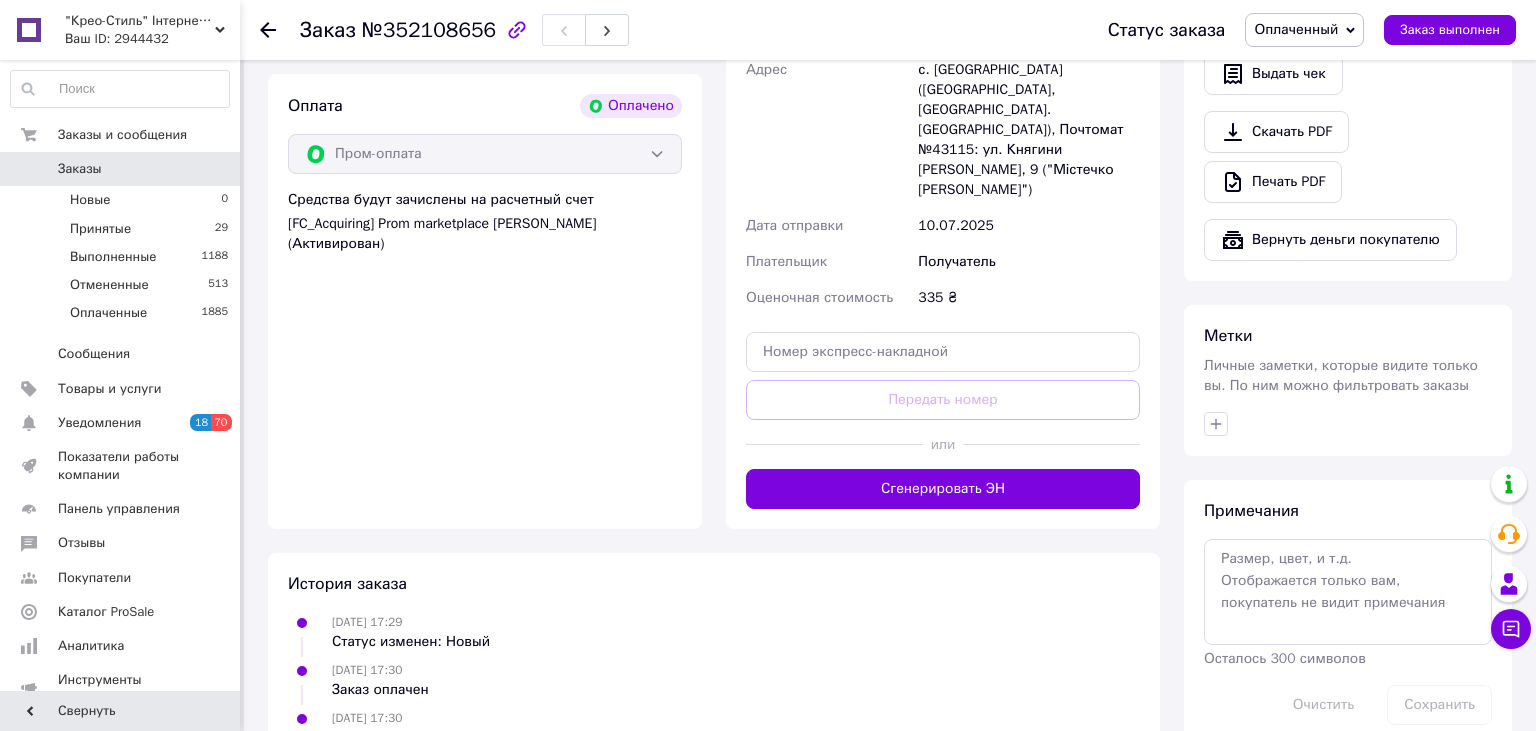 drag, startPoint x: 911, startPoint y: 433, endPoint x: 1035, endPoint y: 378, distance: 135.65028 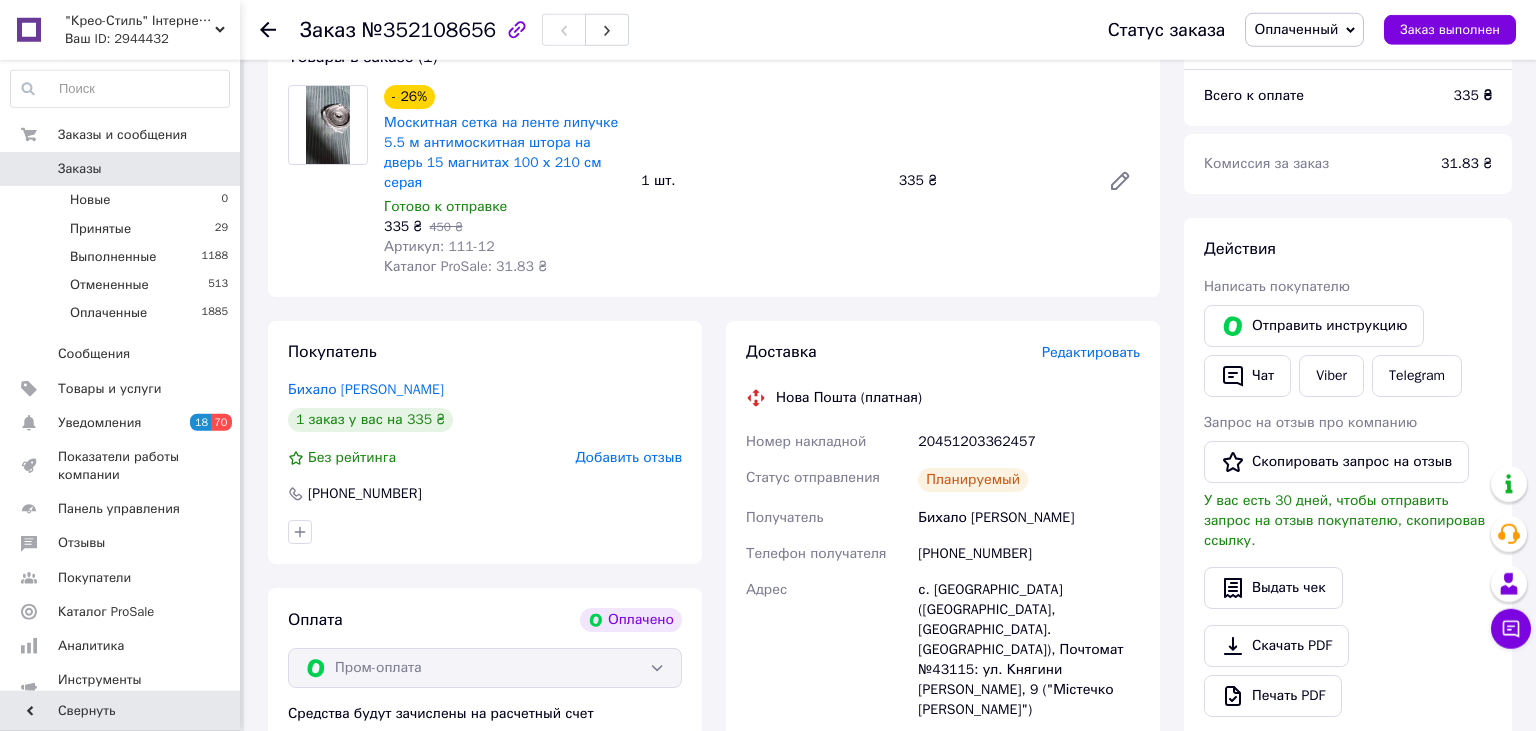 scroll, scrollTop: 211, scrollLeft: 0, axis: vertical 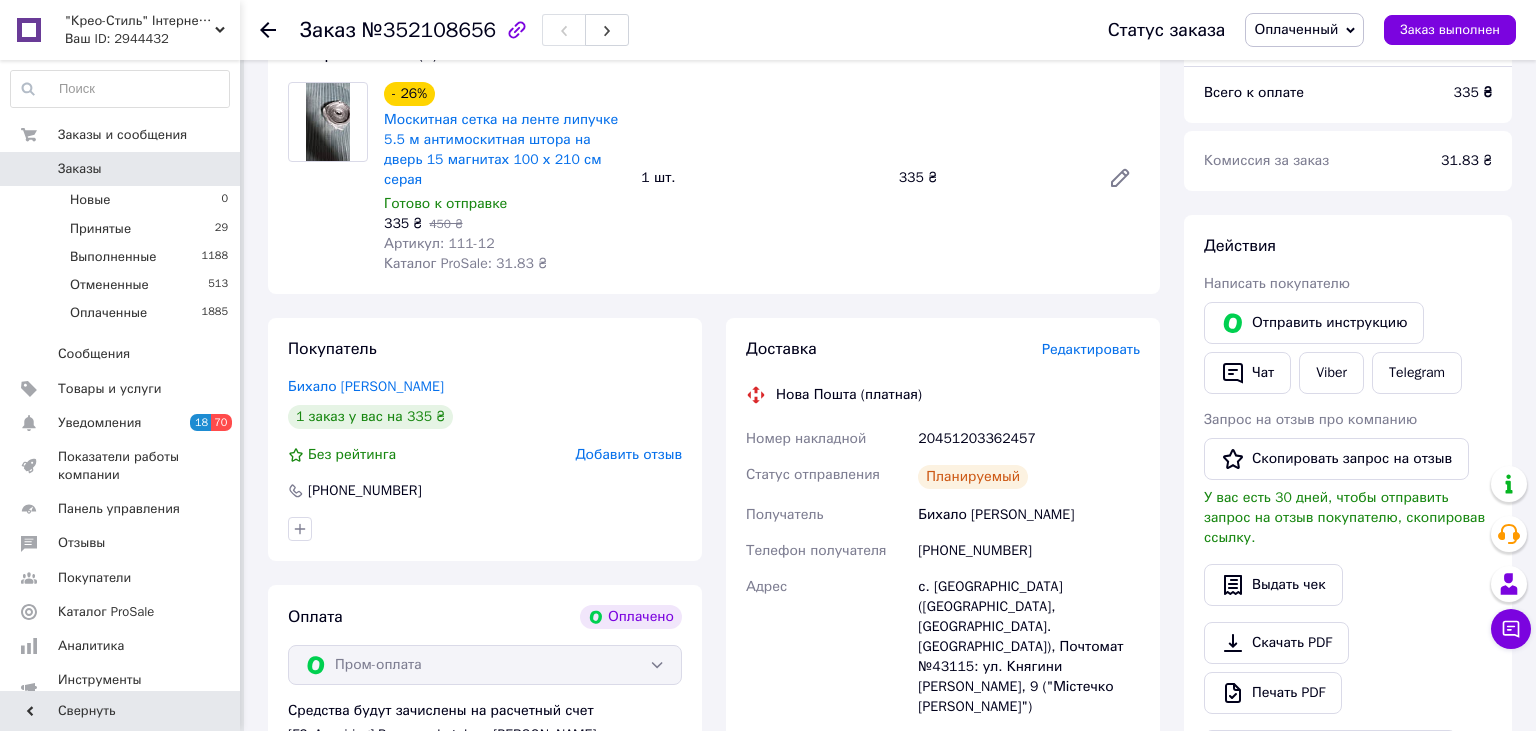 drag, startPoint x: 1261, startPoint y: 386, endPoint x: 1279, endPoint y: 403, distance: 24.758837 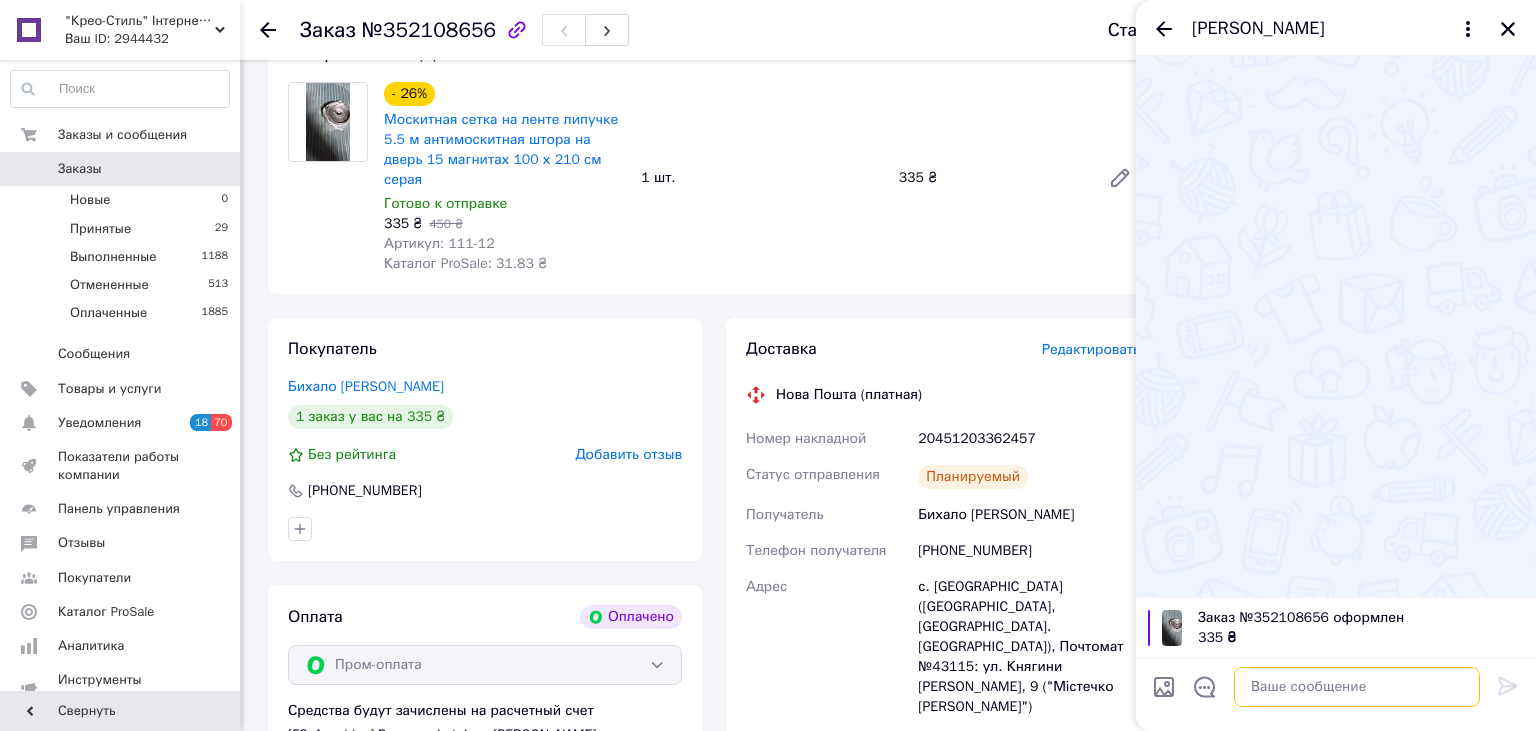 drag, startPoint x: 1306, startPoint y: 689, endPoint x: 1317, endPoint y: 688, distance: 11.045361 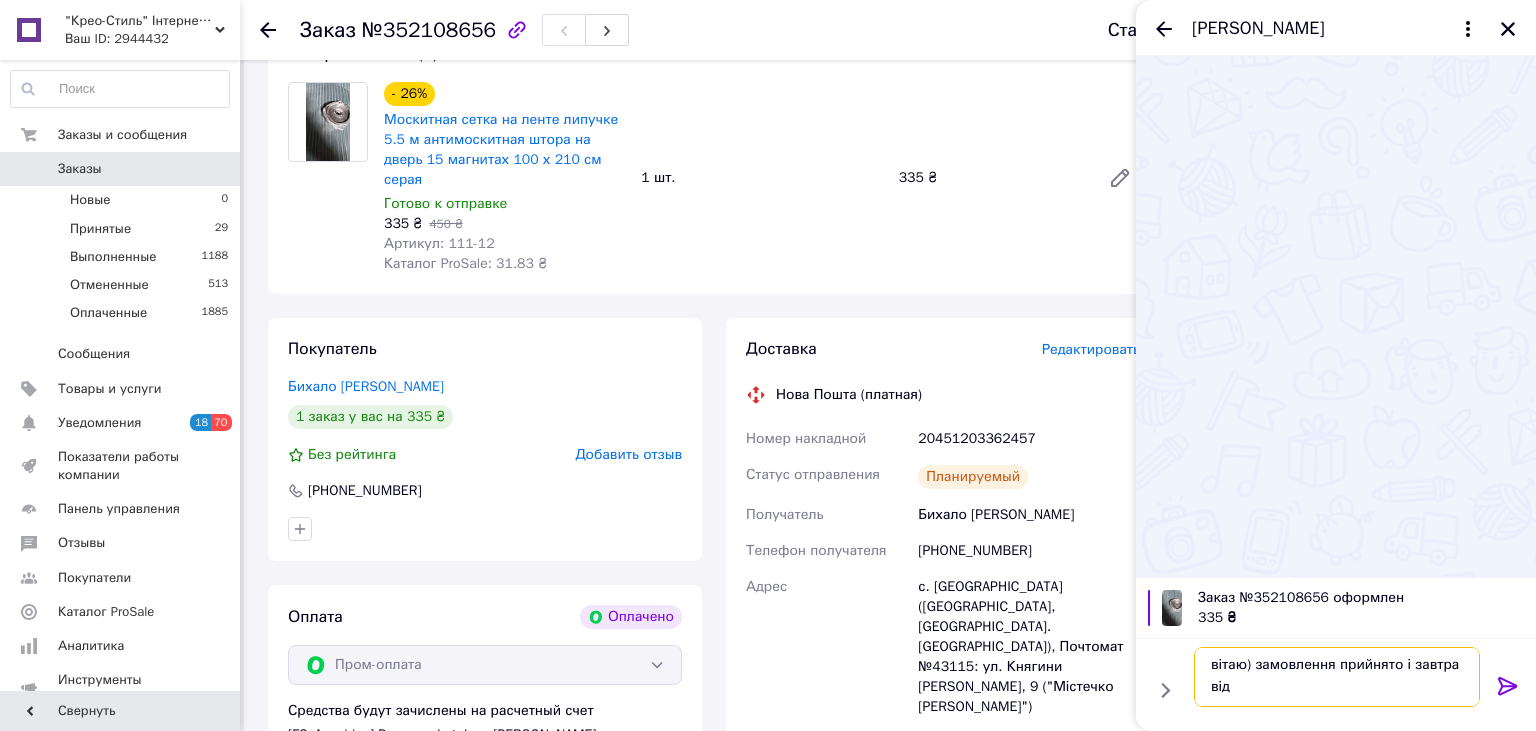 scroll, scrollTop: 2, scrollLeft: 0, axis: vertical 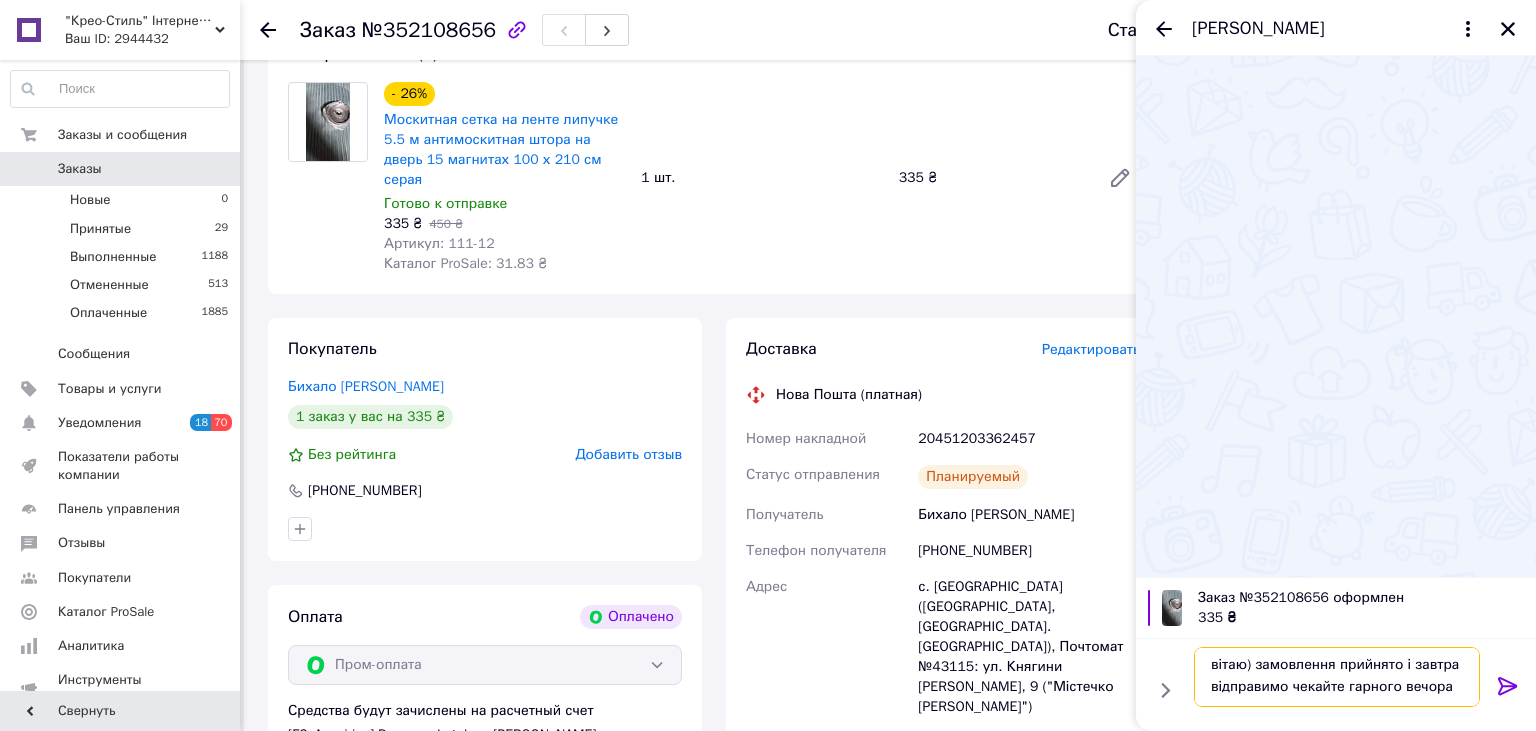 type on "вітаю) замовлення прийнято і завтра відправимо чекайте гарного вечора" 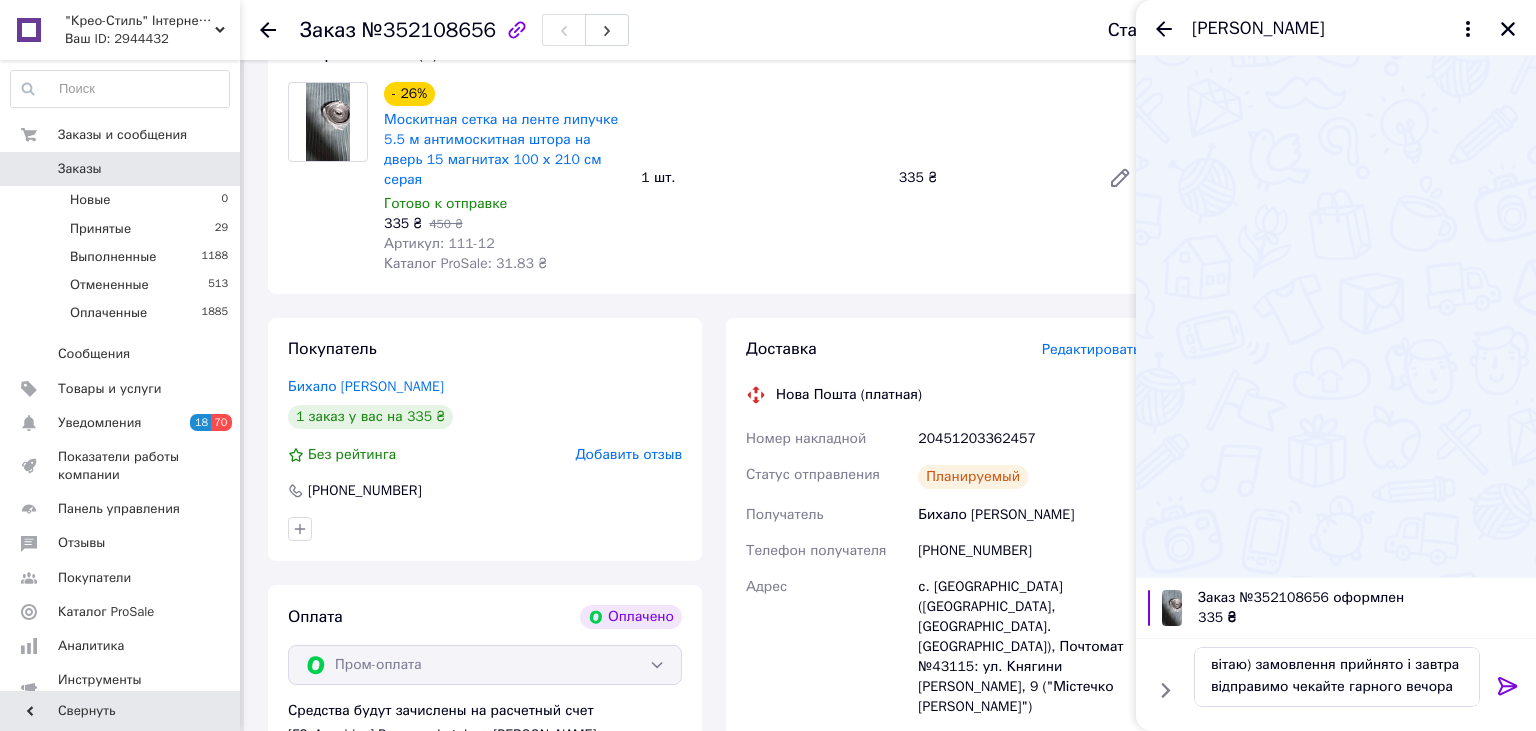 click 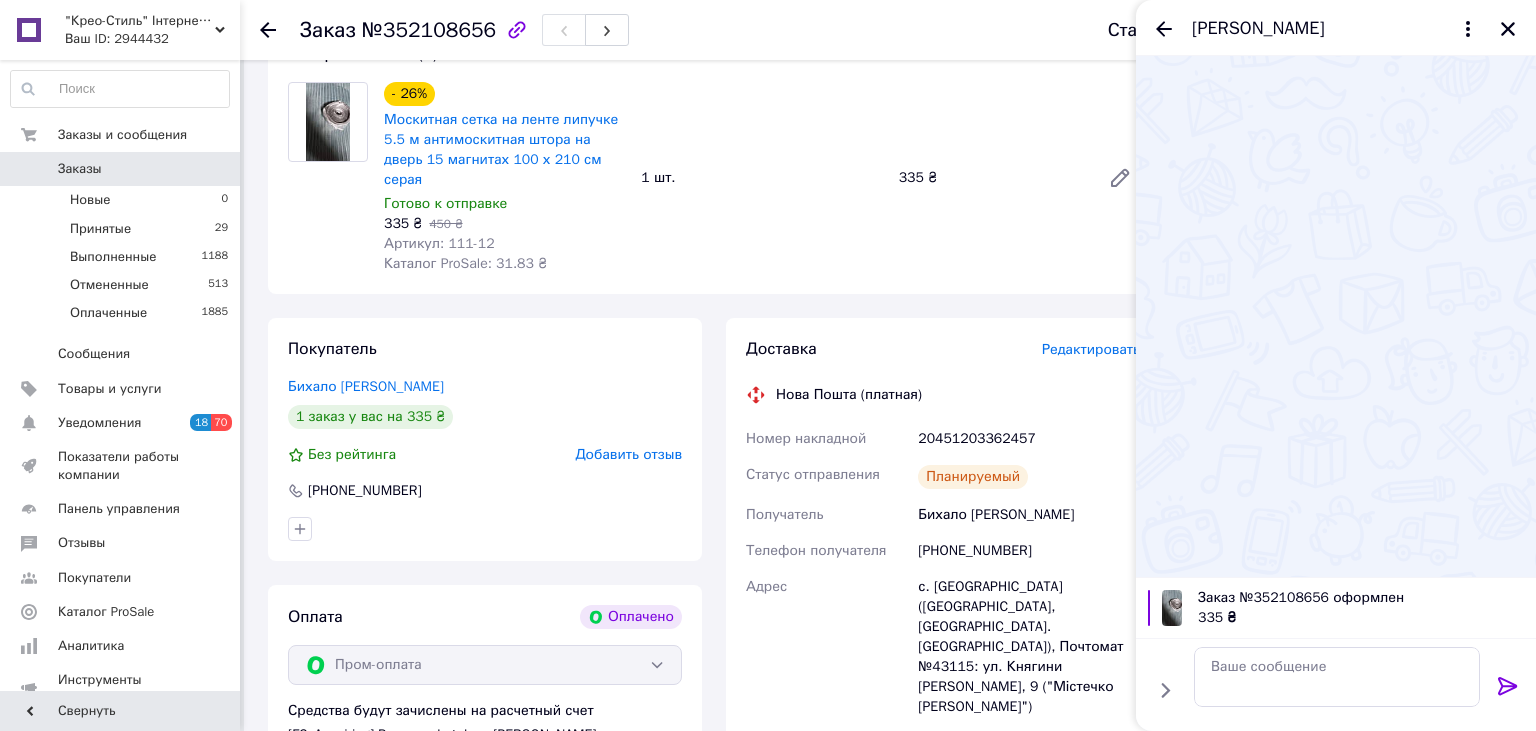 scroll, scrollTop: 0, scrollLeft: 0, axis: both 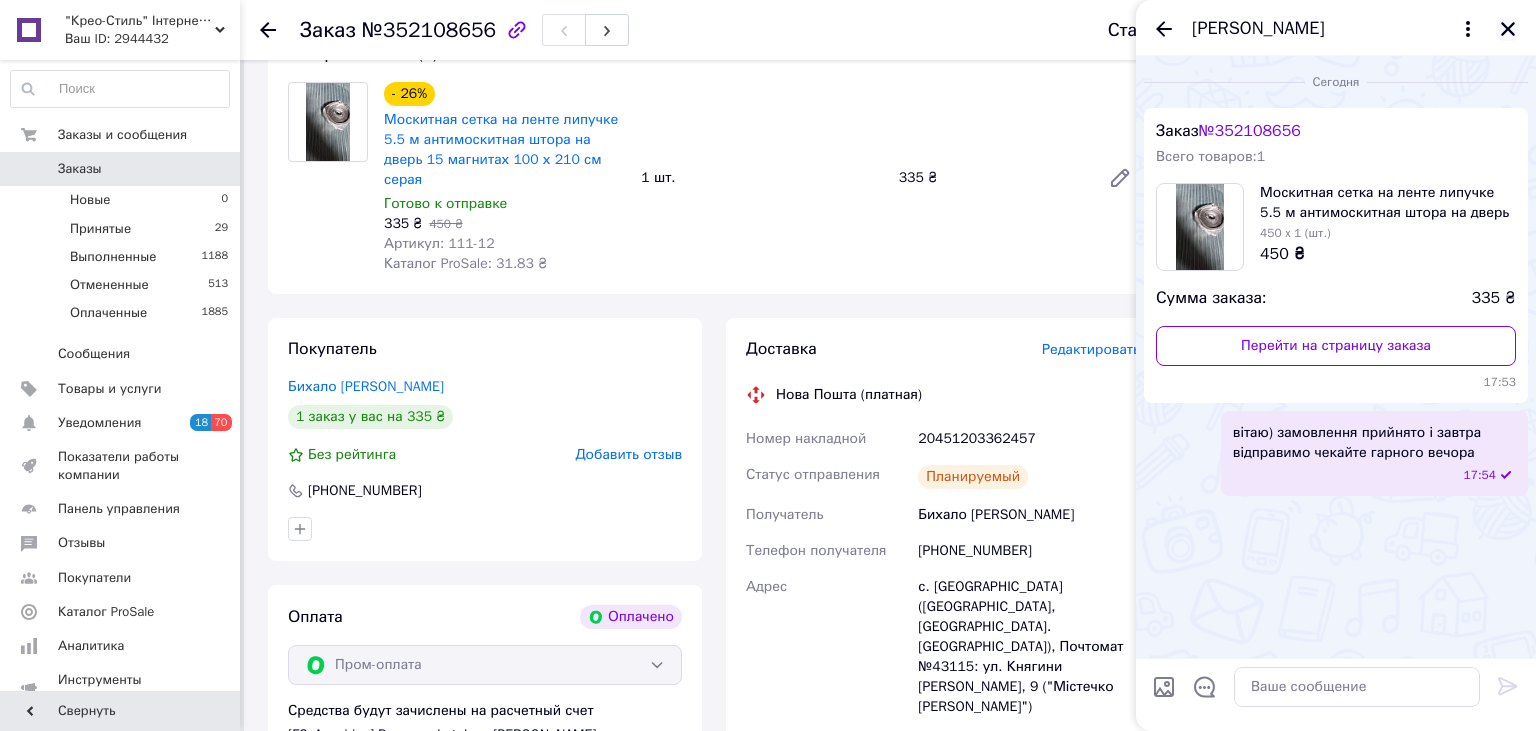 click 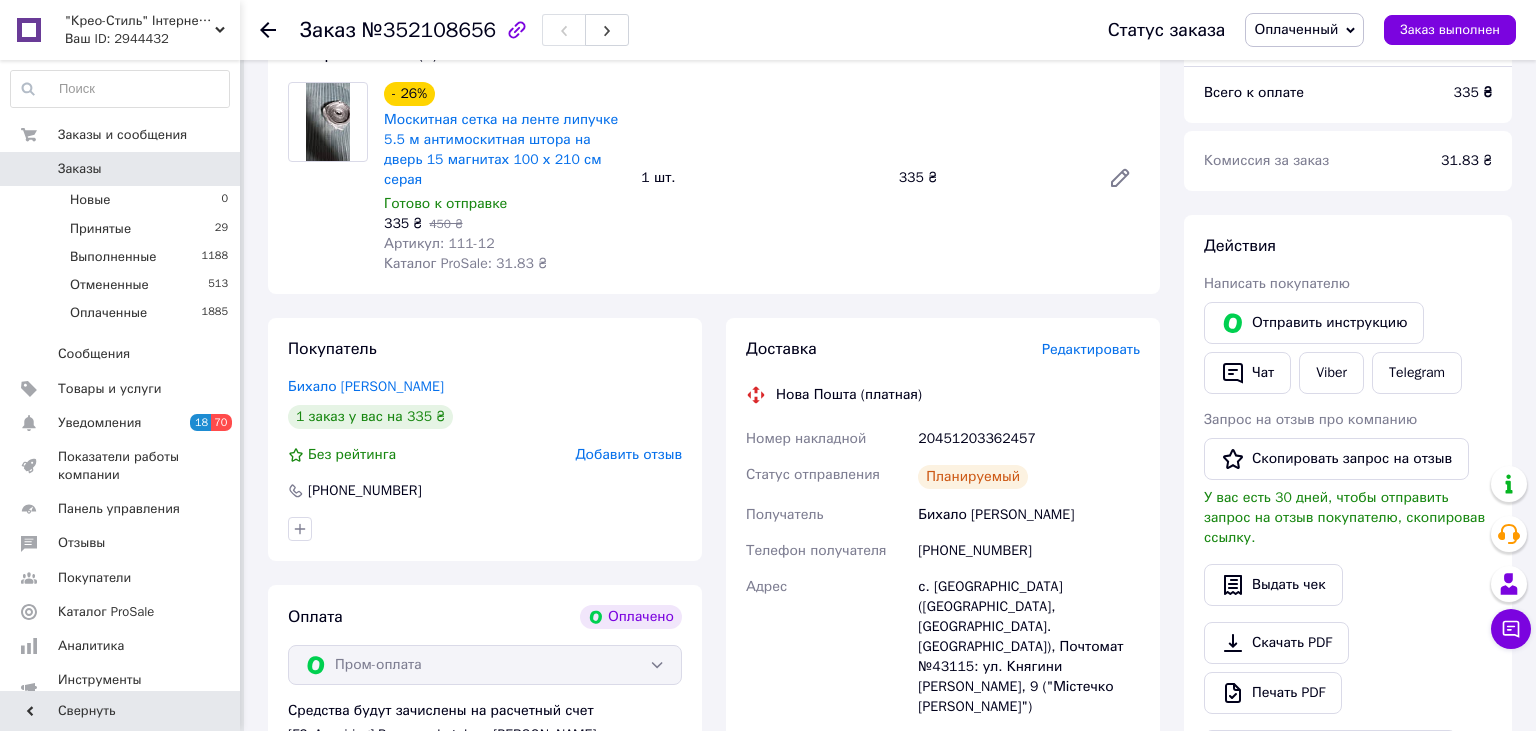 scroll, scrollTop: 0, scrollLeft: 0, axis: both 